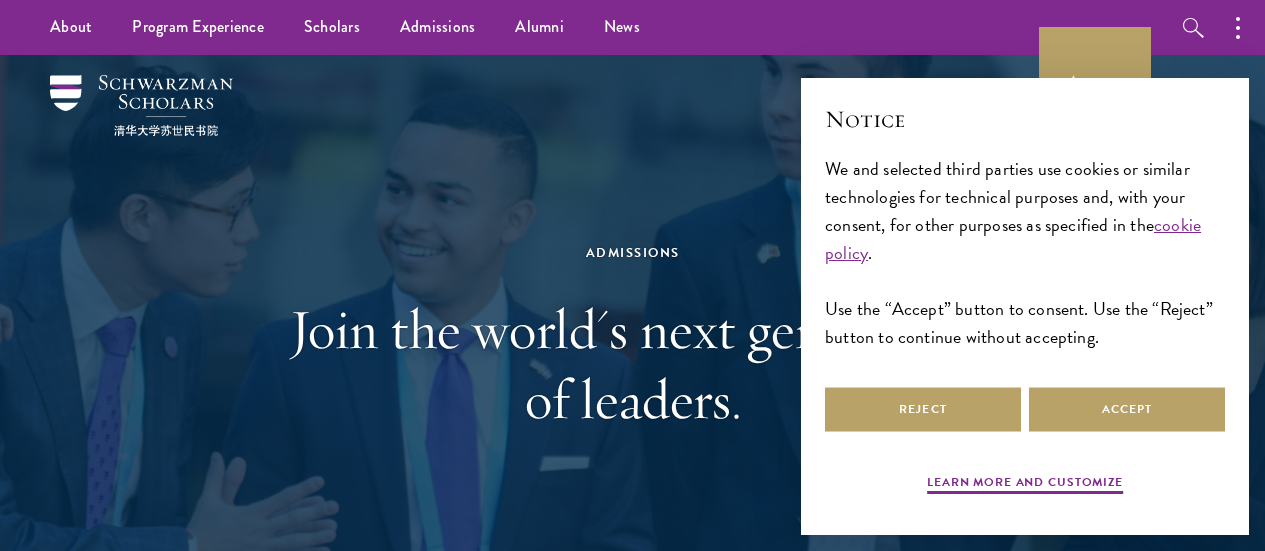 scroll, scrollTop: 0, scrollLeft: 0, axis: both 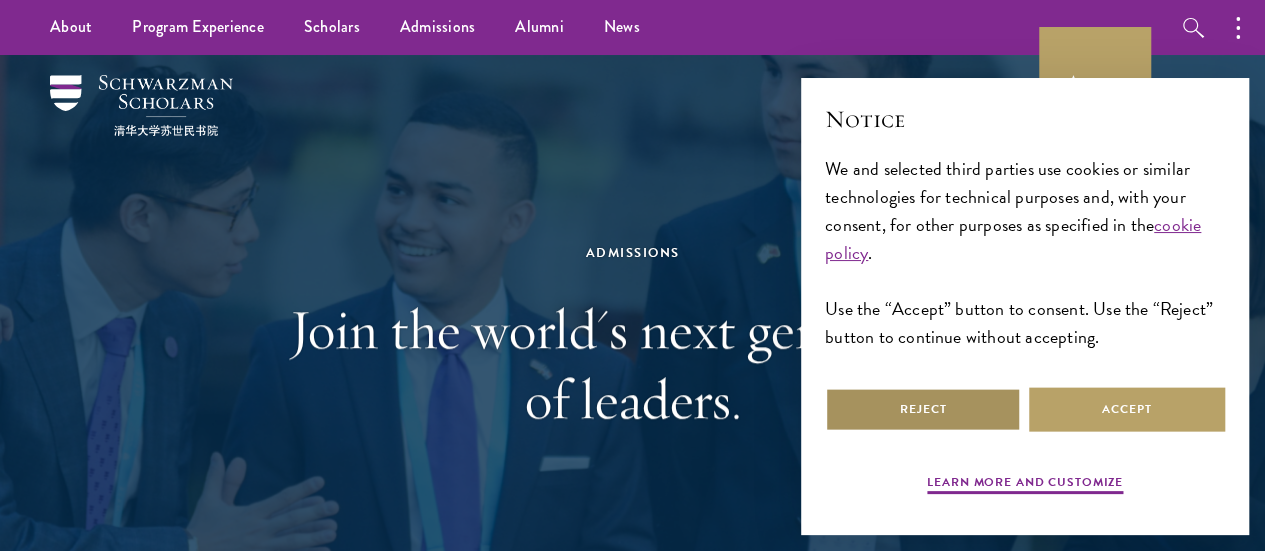click on "Reject" at bounding box center (923, 409) 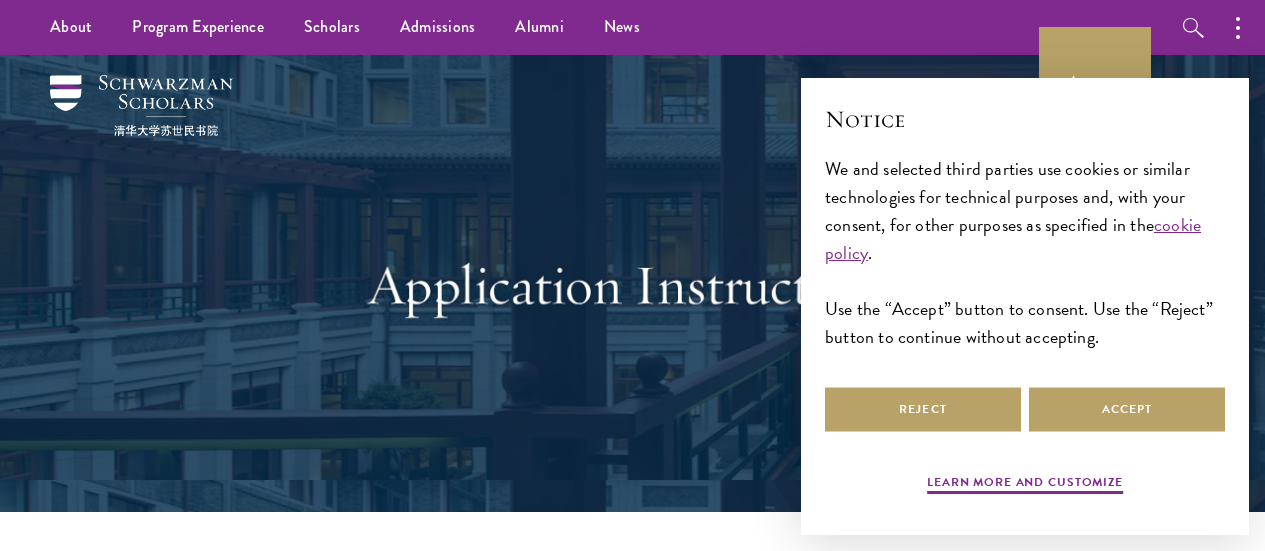 scroll, scrollTop: 0, scrollLeft: 0, axis: both 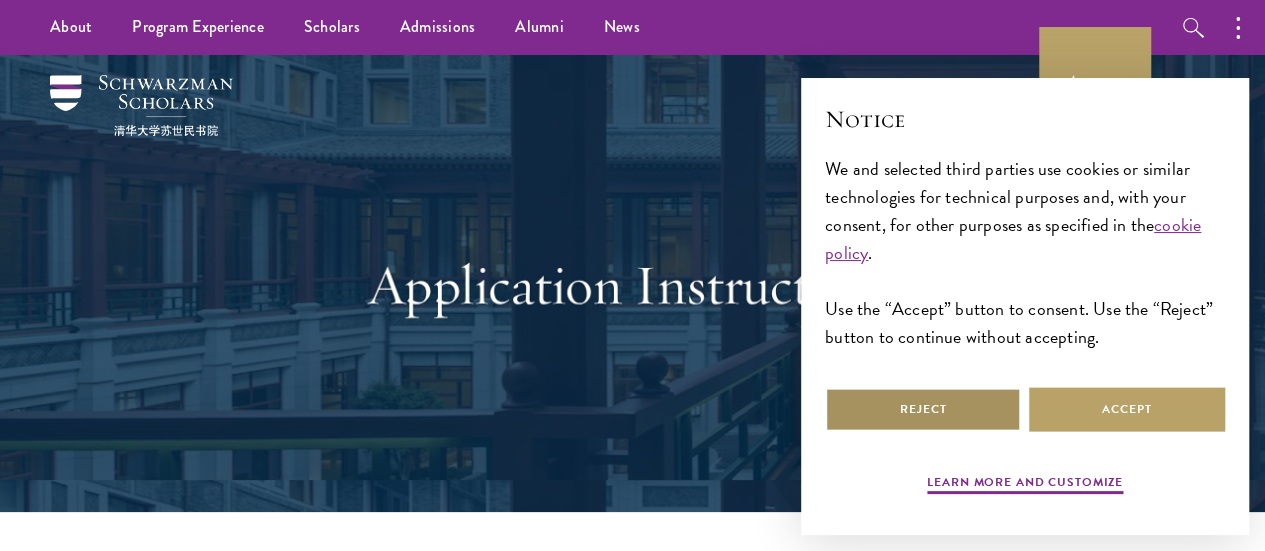 click on "Reject" at bounding box center [923, 409] 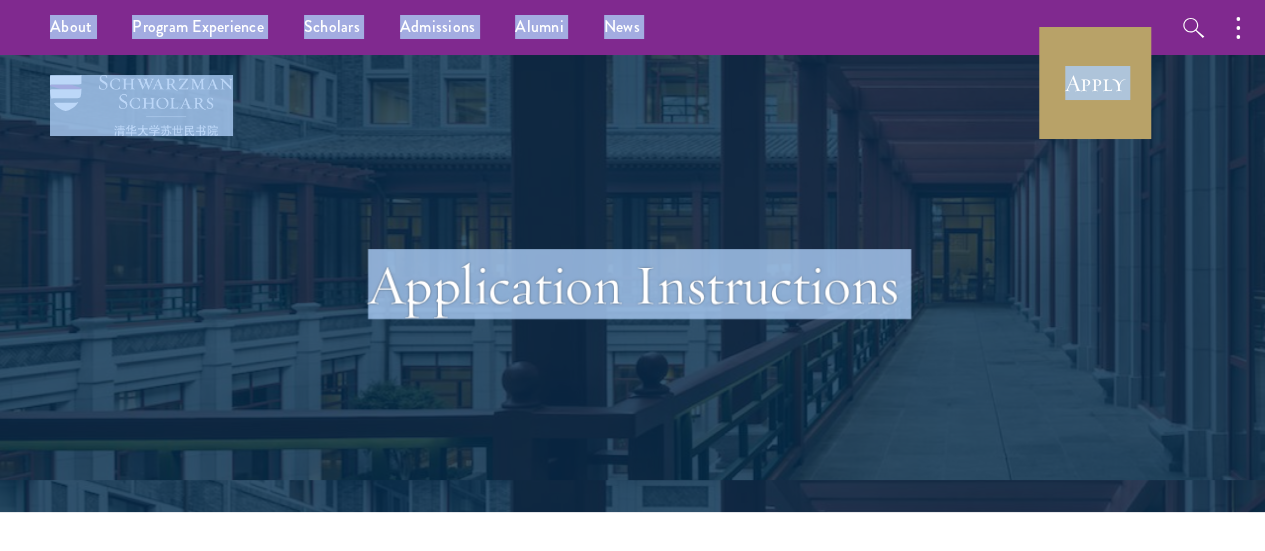 scroll, scrollTop: 482, scrollLeft: 0, axis: vertical 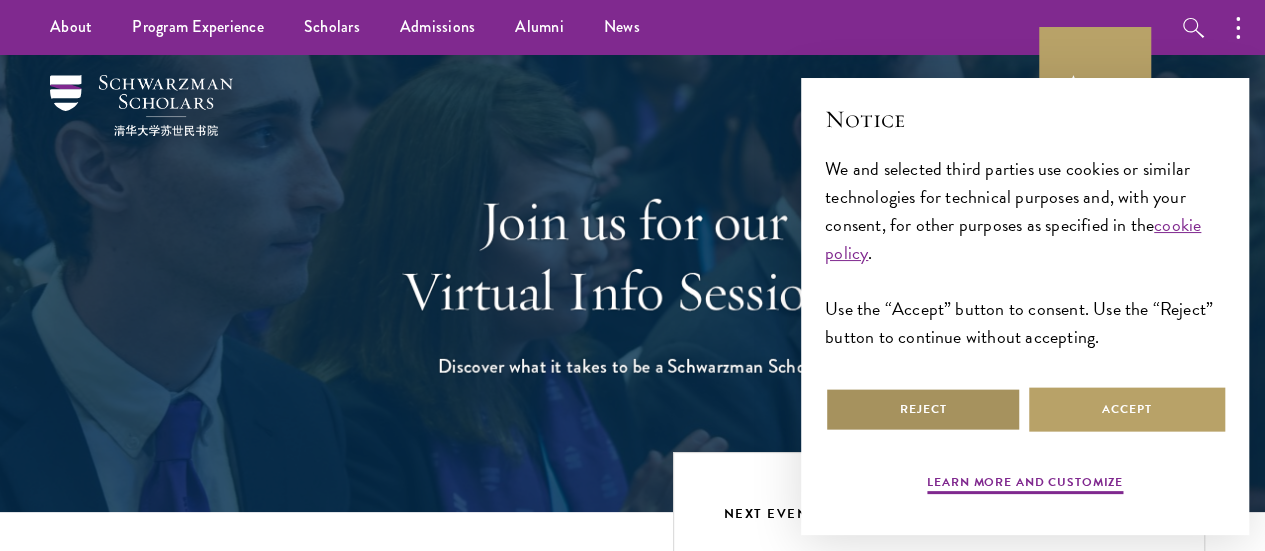 click on "Reject" at bounding box center [923, 409] 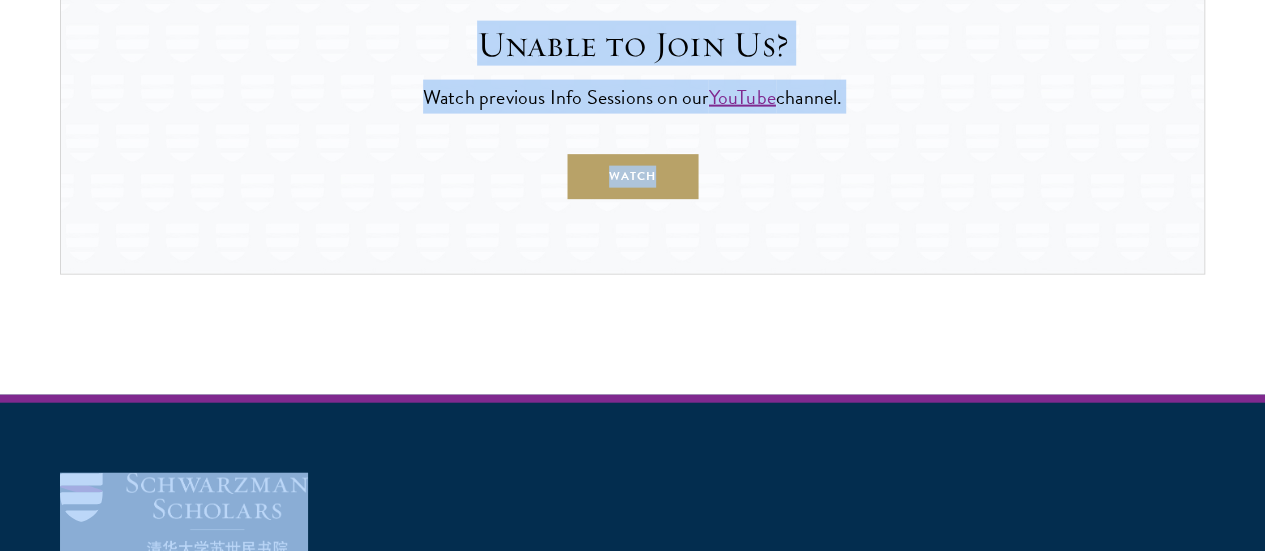 scroll, scrollTop: 2240, scrollLeft: 0, axis: vertical 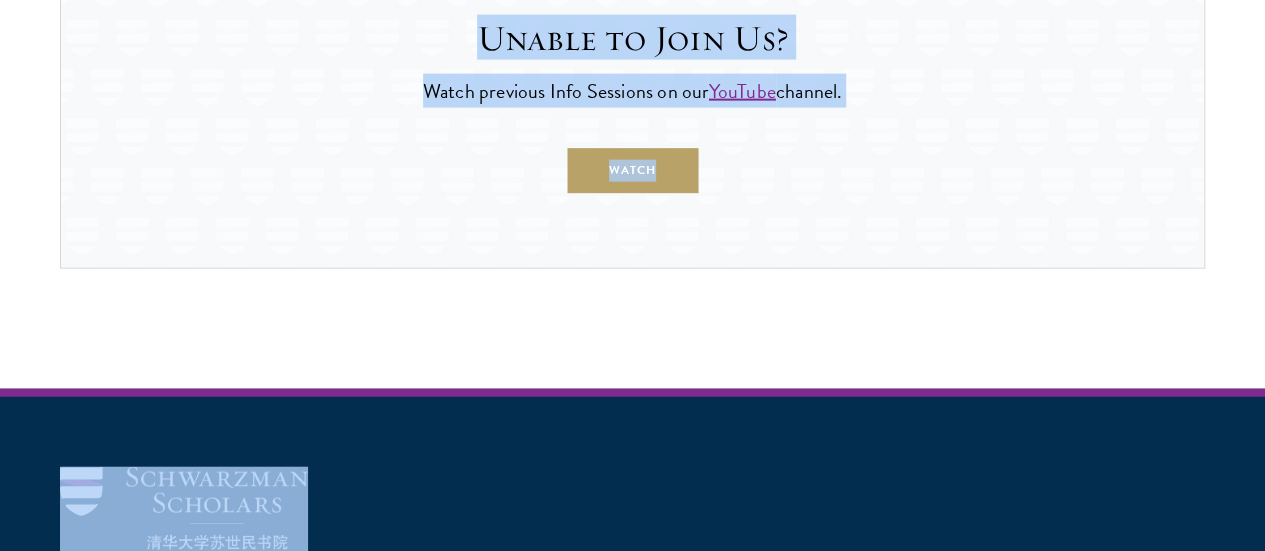 click on "WATCH" at bounding box center [632, 170] 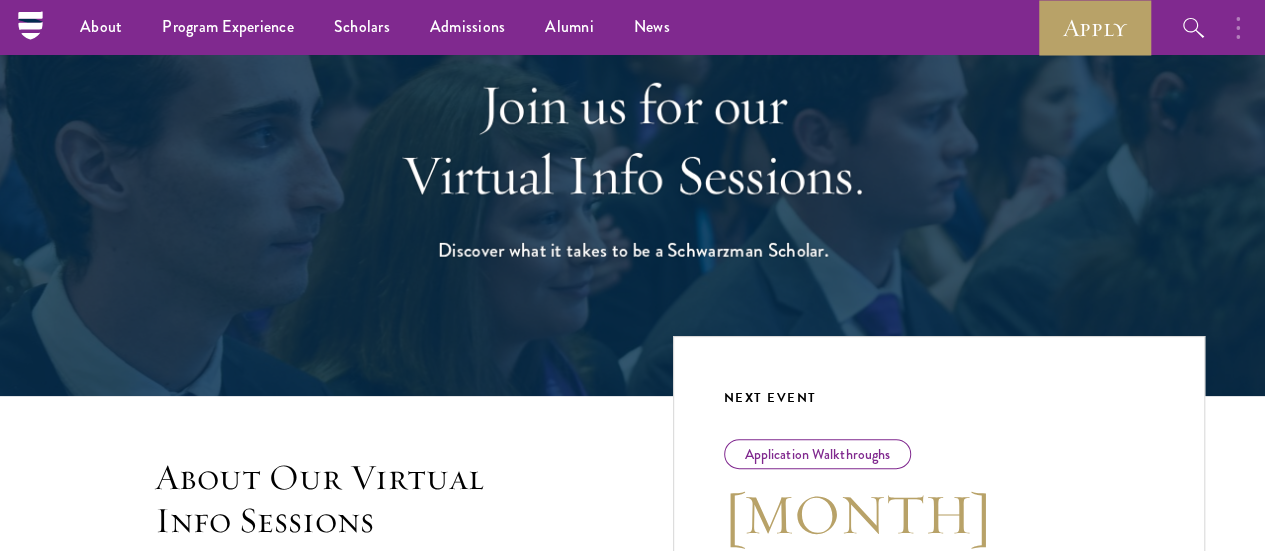 scroll, scrollTop: 66, scrollLeft: 0, axis: vertical 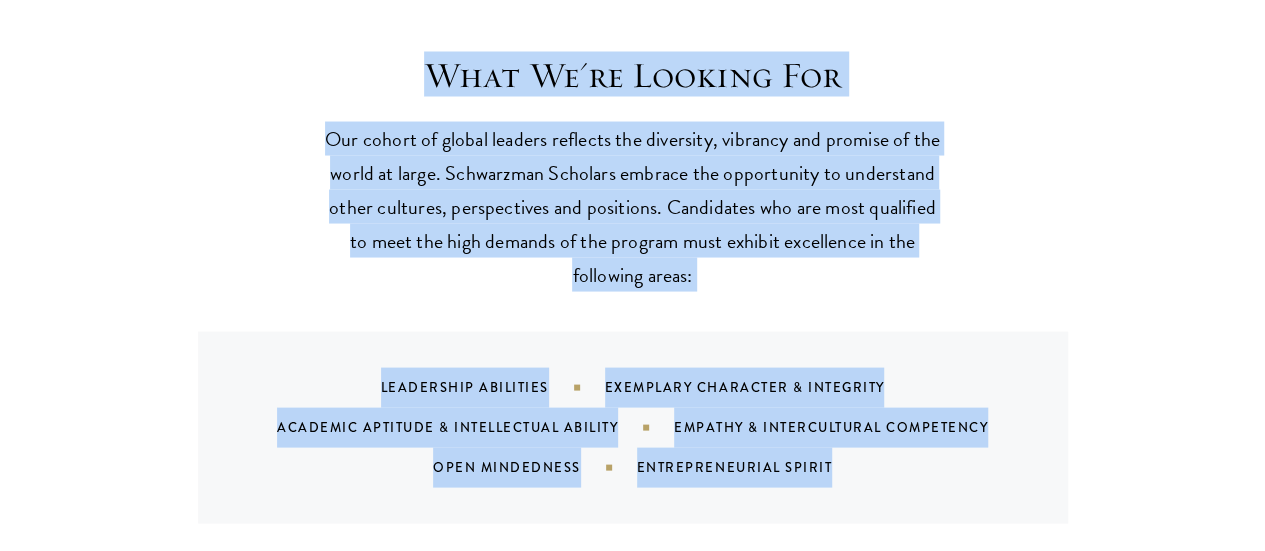 click on "What We're Looking For
Our cohort of global leaders reflects the diversity, vibrancy and promise of the world at large. Schwarzman Scholars embrace the opportunity to understand other cultures, perspectives and positions. Candidates who are most qualified to meet the high demands of the program must exhibit excellence in the following areas:
Leadership Abilities
Exemplary Character & Integrity
Academic Aptitude & Intellectual Ability
Empathy & Intercultural Competency
Open Mindedness
Entrepreneurial Spirit" at bounding box center [632, 288] 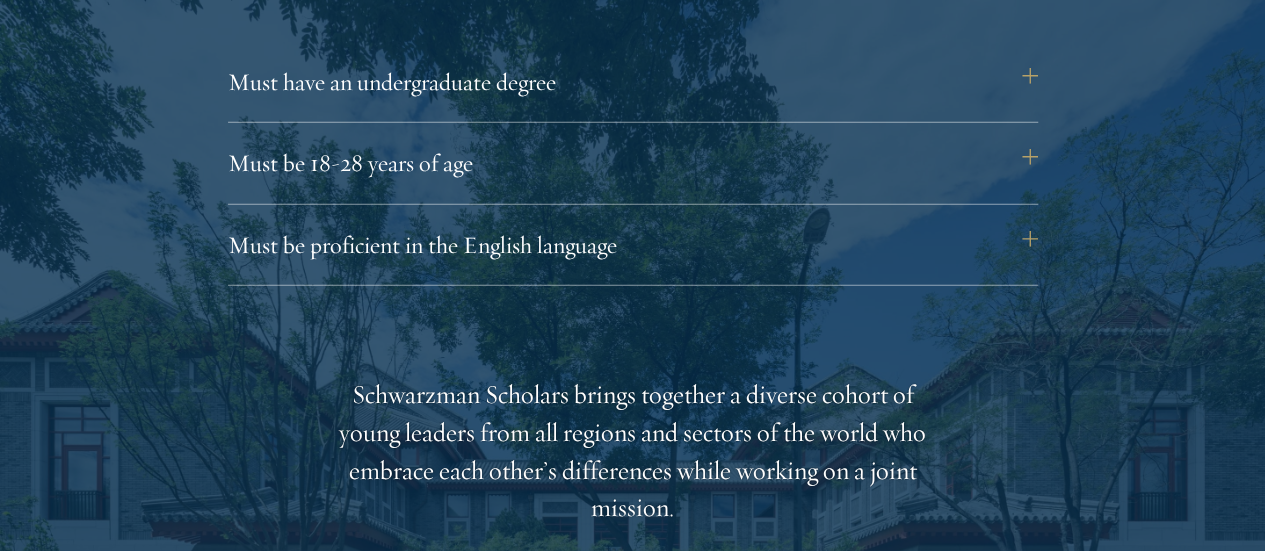 scroll, scrollTop: 2814, scrollLeft: 0, axis: vertical 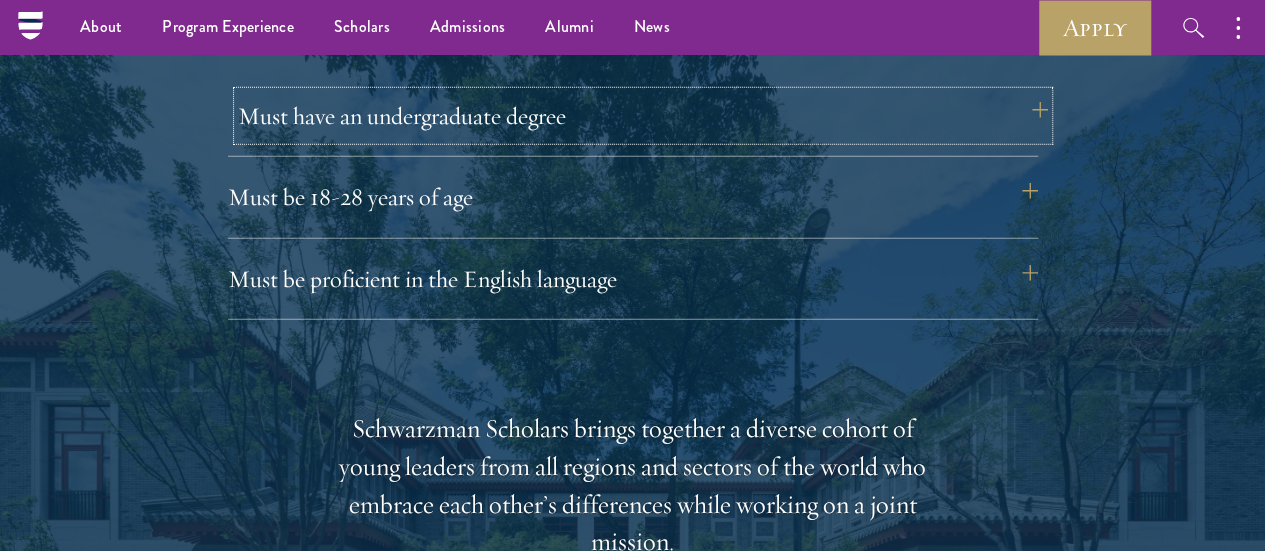 click on "Must have an undergraduate degree" at bounding box center [643, 116] 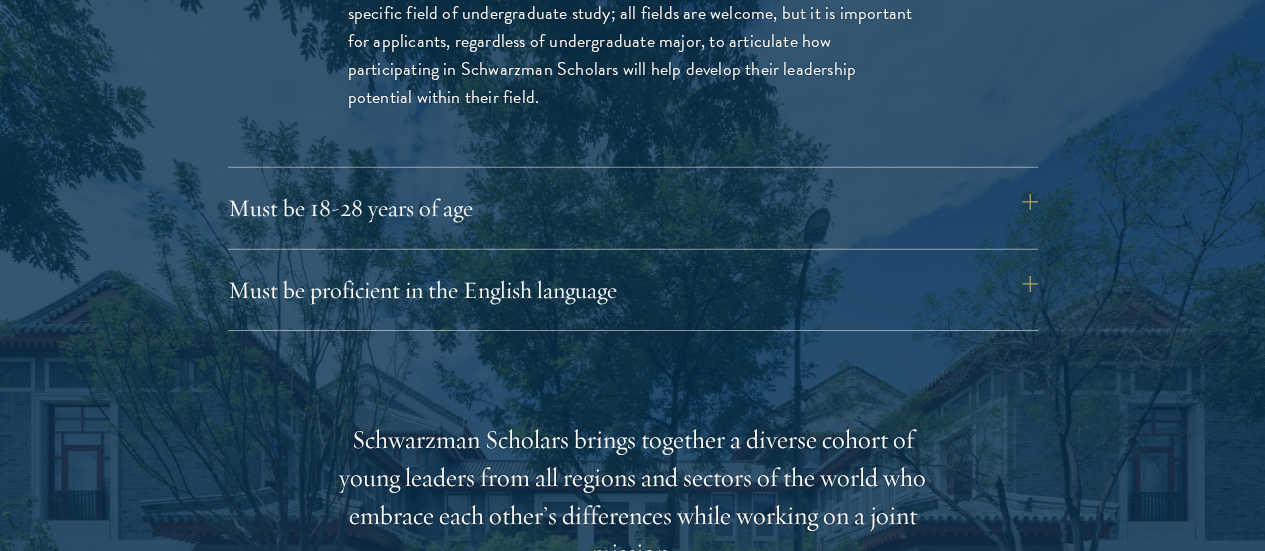 scroll, scrollTop: 3065, scrollLeft: 0, axis: vertical 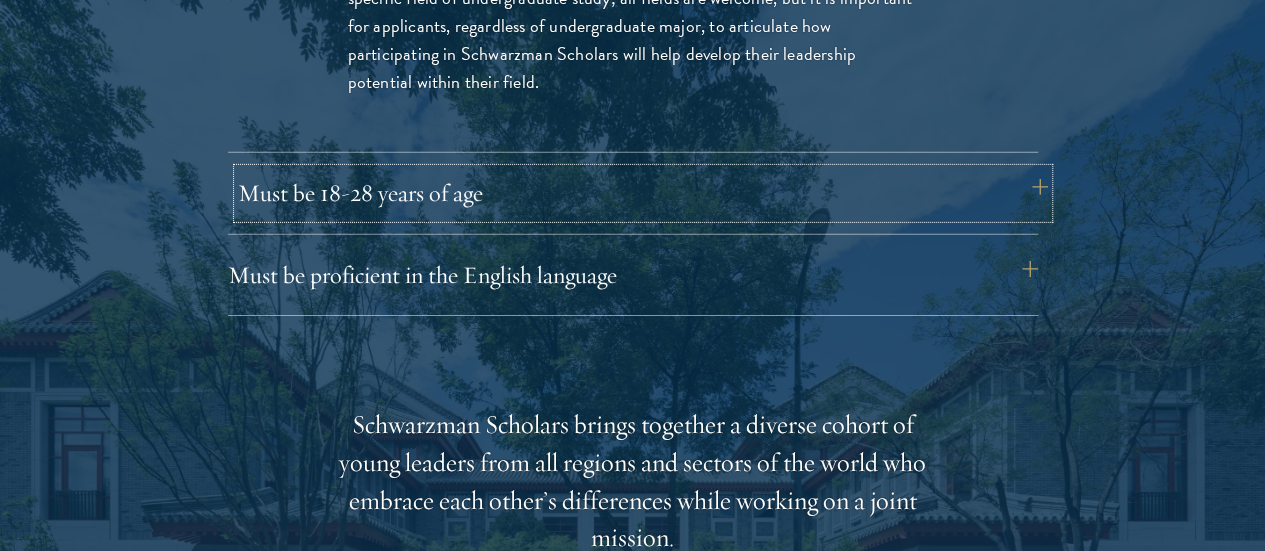 click on "Must be 18-28 years of age" at bounding box center [643, 193] 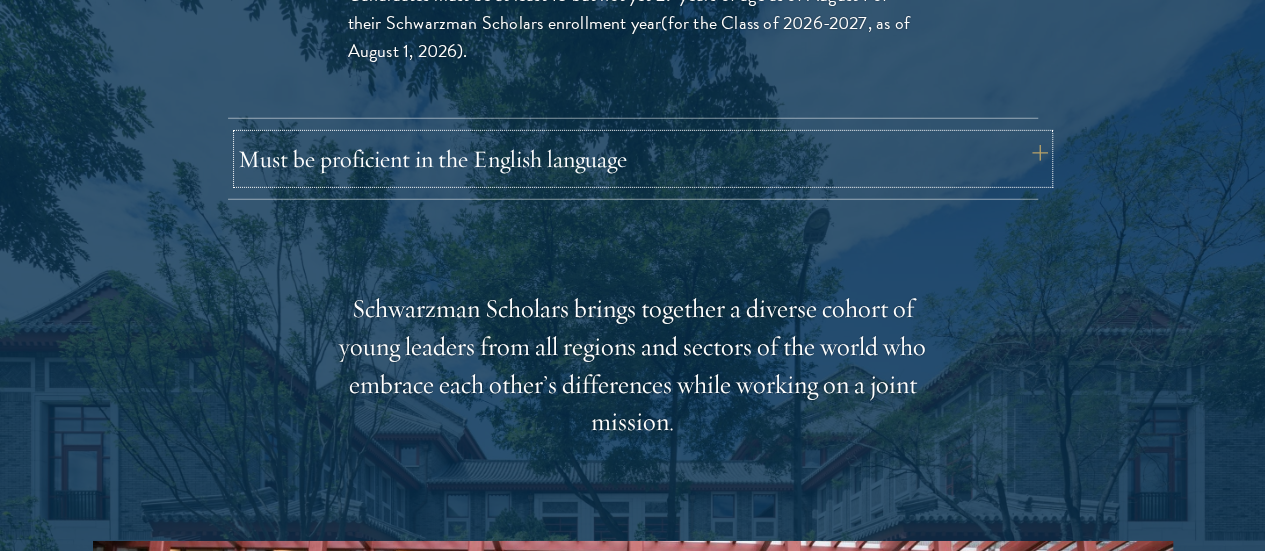 click on "Must be proficient in the English language" at bounding box center (643, 159) 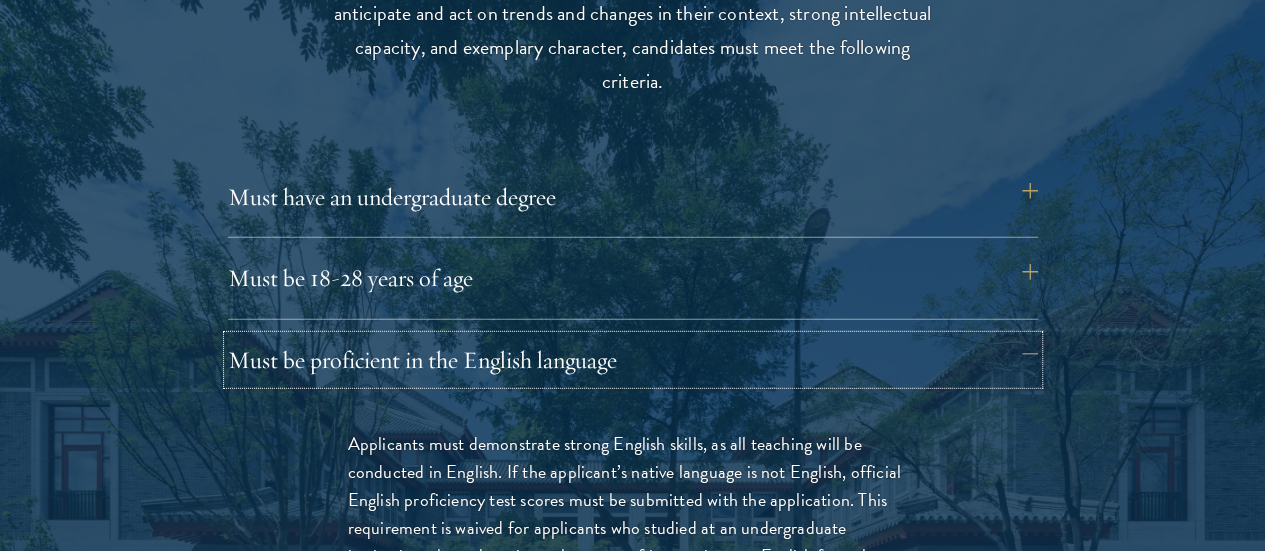 scroll, scrollTop: 2727, scrollLeft: 0, axis: vertical 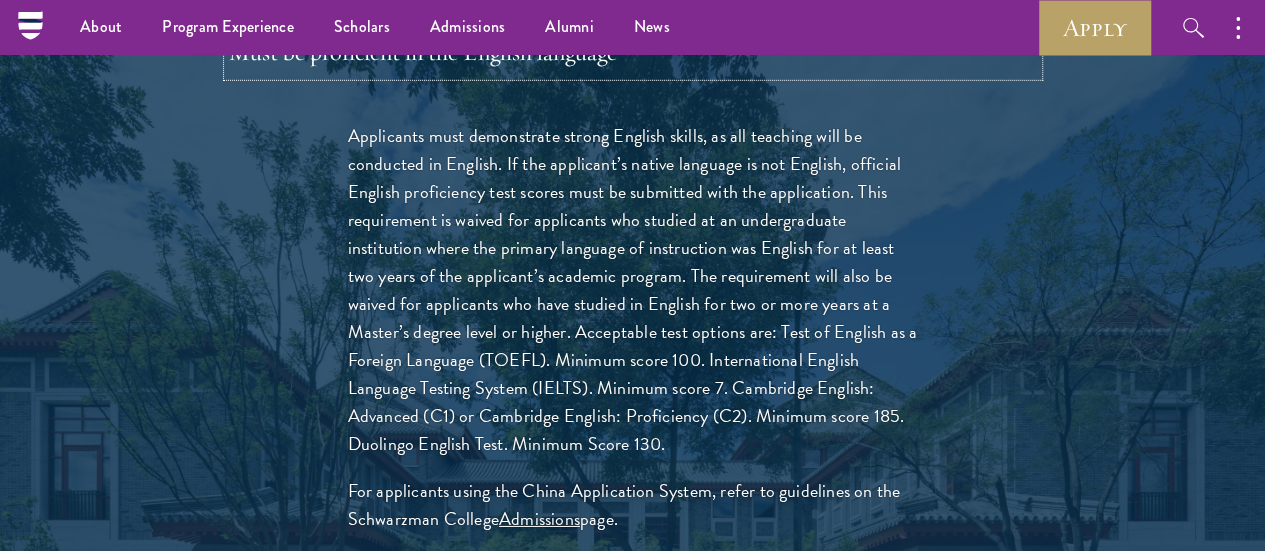 type 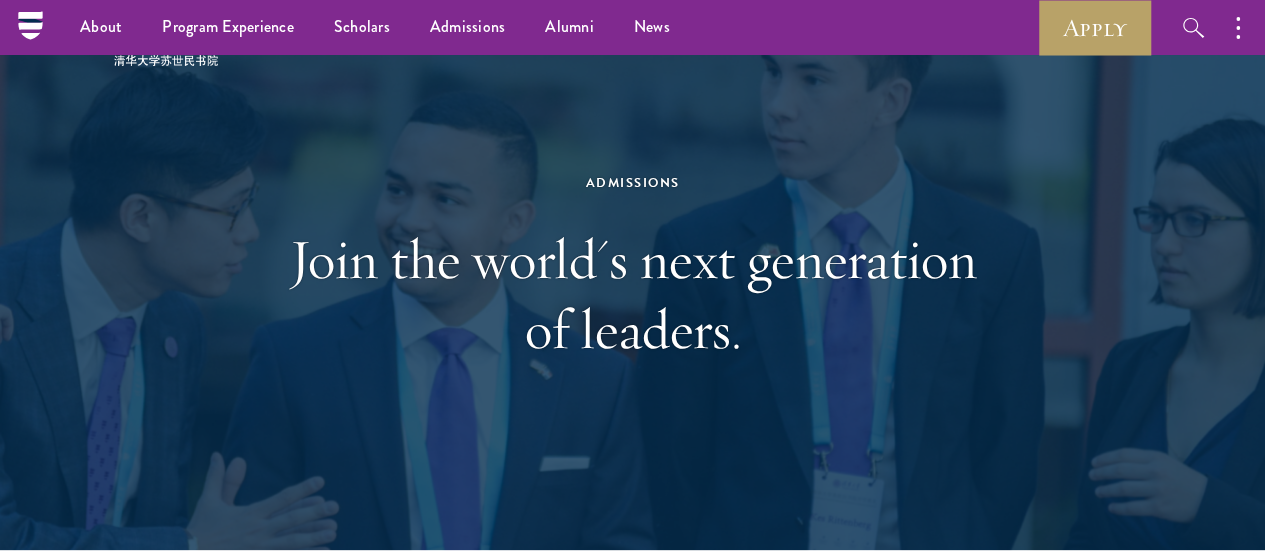 scroll, scrollTop: 0, scrollLeft: 0, axis: both 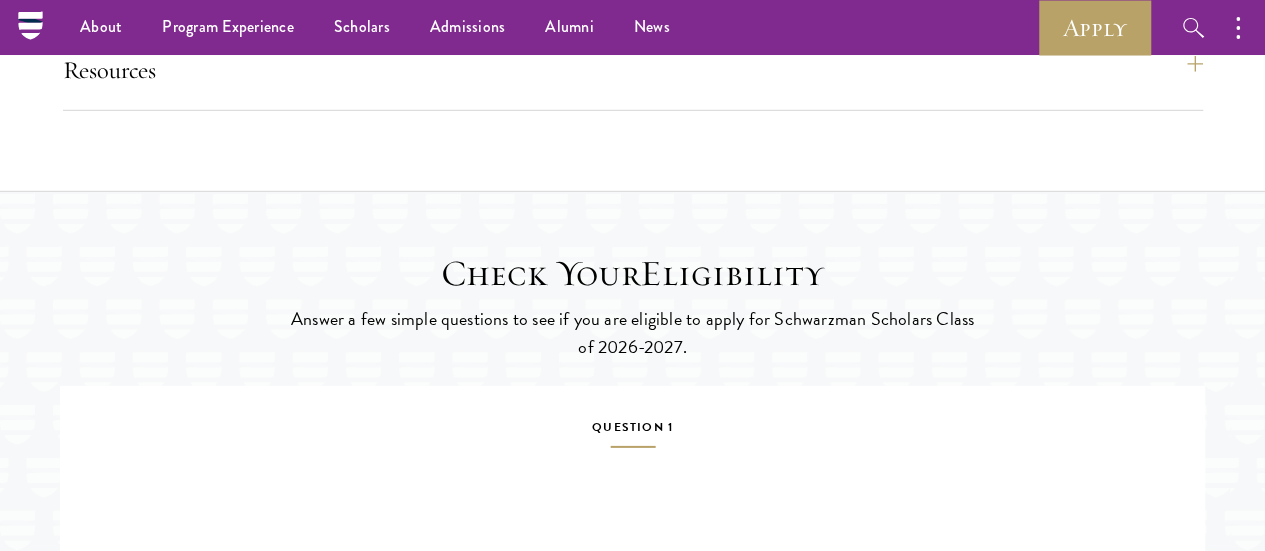 drag, startPoint x: 222, startPoint y: 175, endPoint x: 536, endPoint y: 345, distance: 357.06583 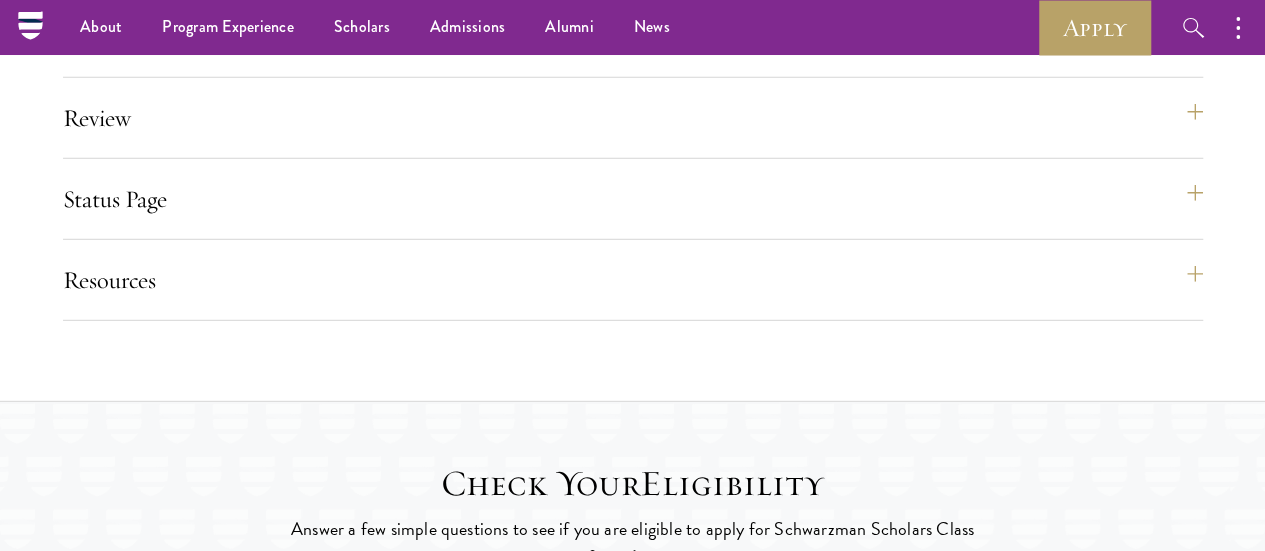 scroll, scrollTop: 2734, scrollLeft: 0, axis: vertical 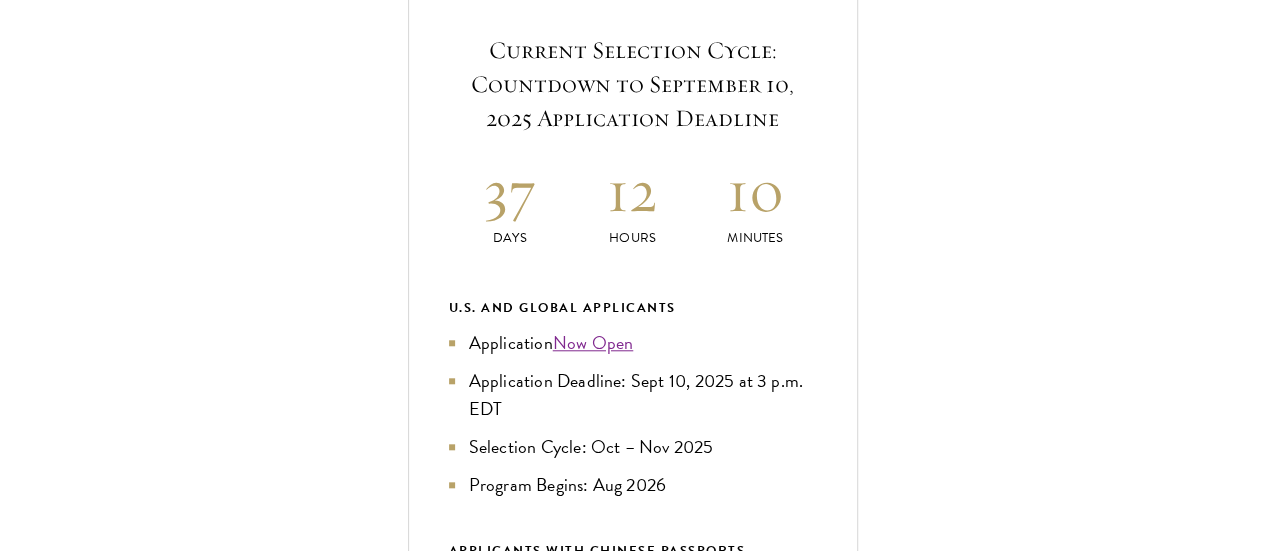 click on "Application Home Page" at bounding box center (643, 1042) 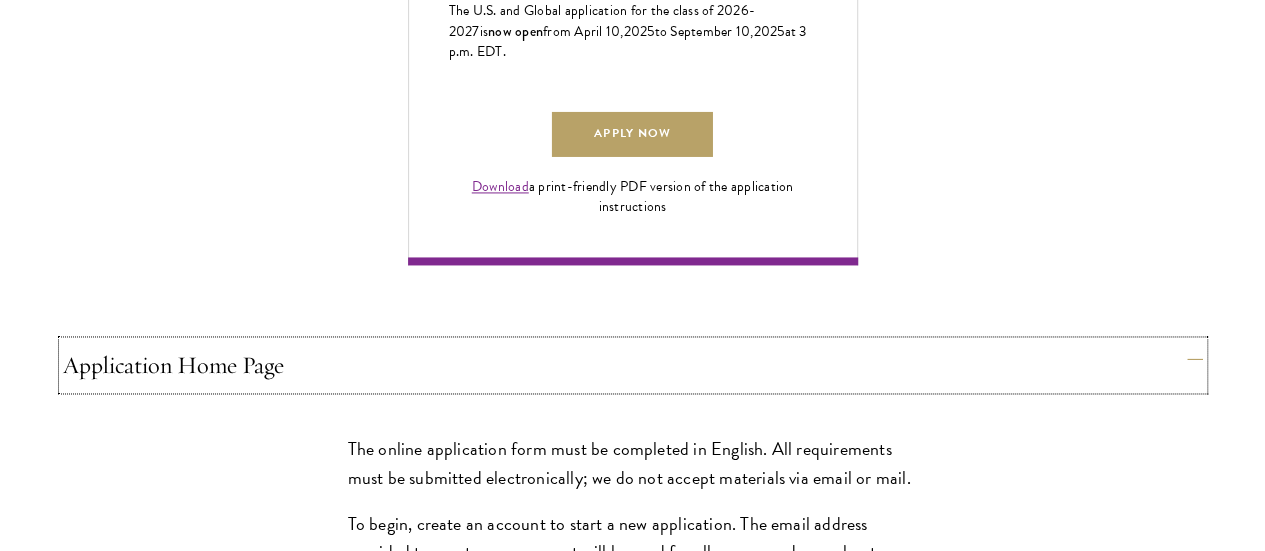 scroll, scrollTop: 1442, scrollLeft: 0, axis: vertical 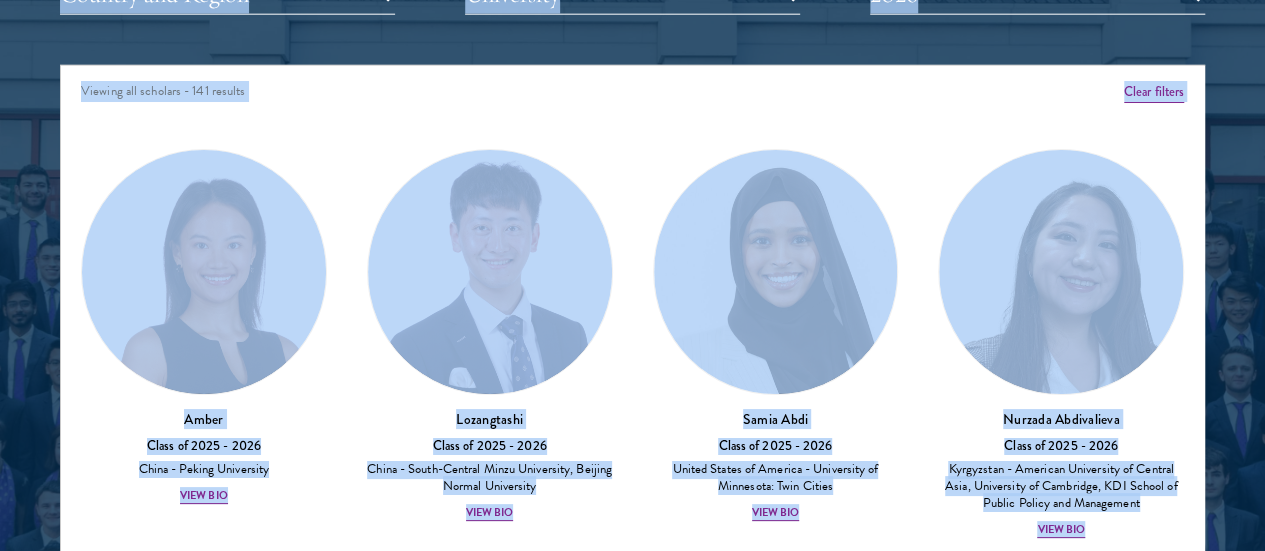click on "Amber
Class of 2025 - 2026
China - Peking University
View Bio
Cirenquji
Class of 2023 - 2024
China - Peking University, New York University
Lozangtashi
Class of 2025 - 2026
China - South-Central Minzu University, Beijing Normal University
View Bio
HossamEldeen Abdelfatah
Class of 2024 - 2025
Egypt - African Leadership University, Rwanda
View Bio
Jordan Abdi
Class of 2019 - 2020
United Kingdom - Imperial College London
Samia Abdi" at bounding box center (632, 7615) 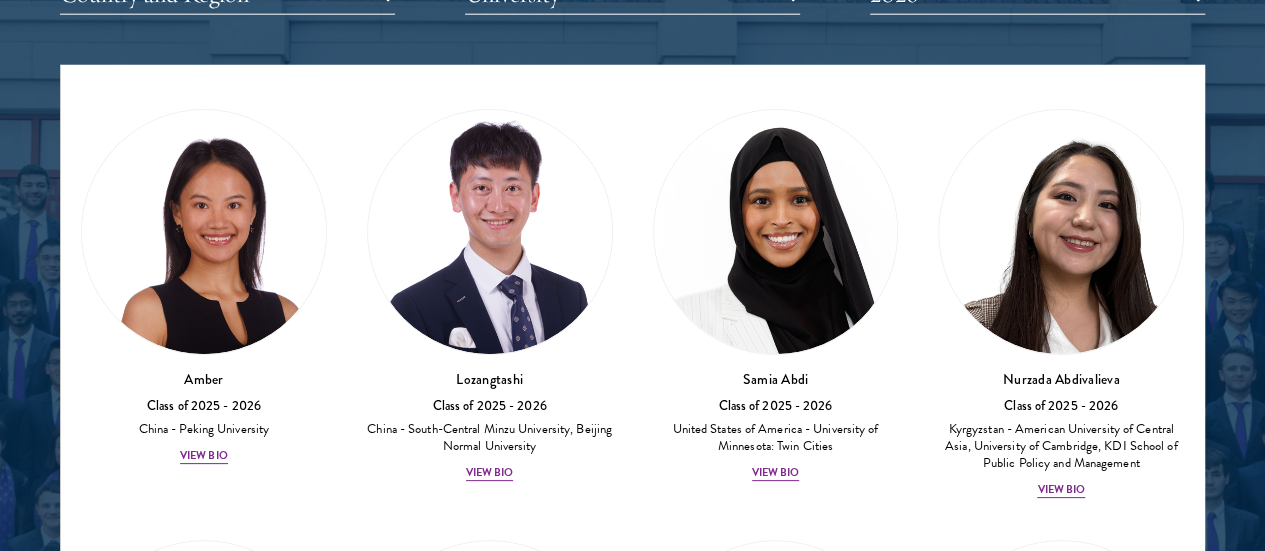 scroll, scrollTop: 80, scrollLeft: 0, axis: vertical 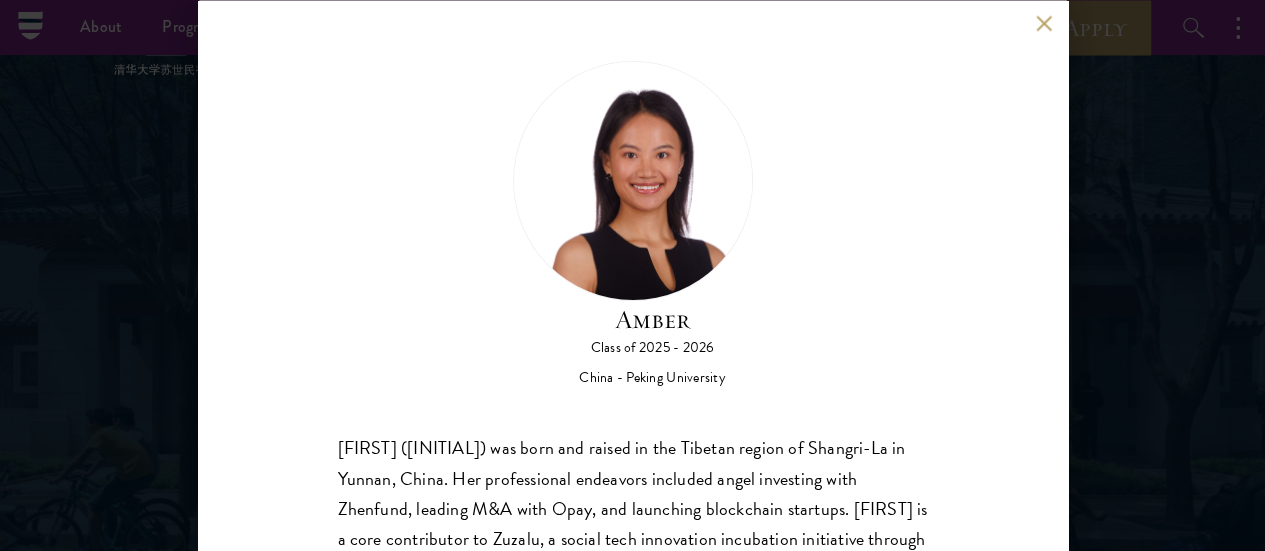 click on "About
Overview
Leadership
Donors
Program Experience
Overview
Curriculum
Student Life
Faculty & Guest Speakers
Scholars
Admissions
Overview
Application Instructions
Information Sessions
Alumni
News
STAY UPDATED
Apply
Follow Schwarzman Scholars
Scholars
Join a diverse community committed to global progress.
Leaders of Tomorrow
Schwarzman Scholars selects students of demonstrated academic excellence from different countries, cultures and socioeconomic backgrounds." at bounding box center [632, 3409] 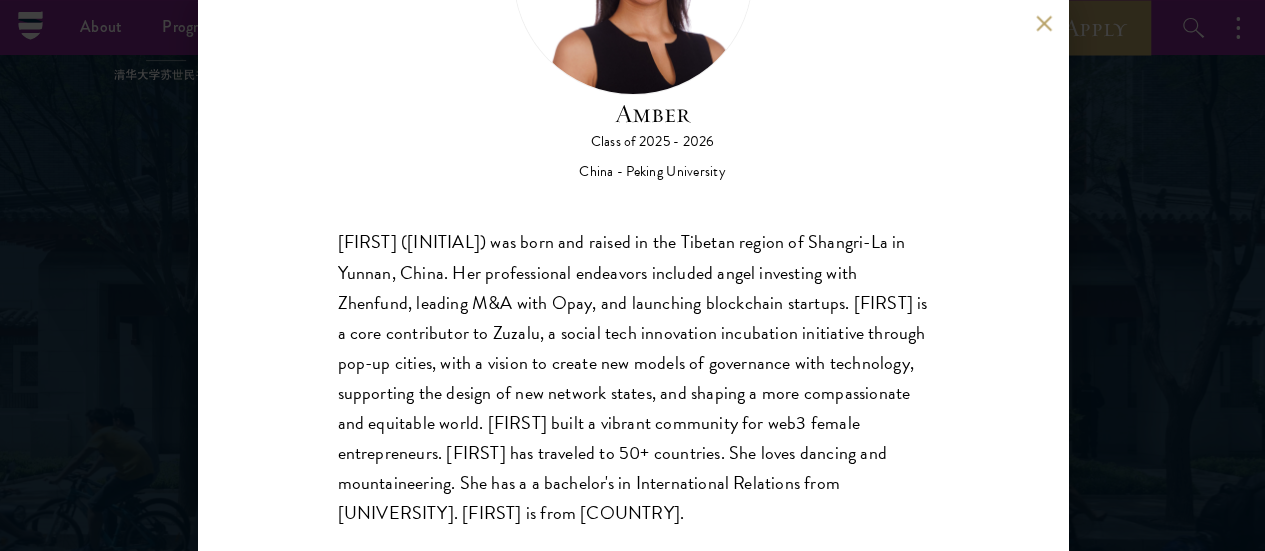 scroll, scrollTop: 206, scrollLeft: 0, axis: vertical 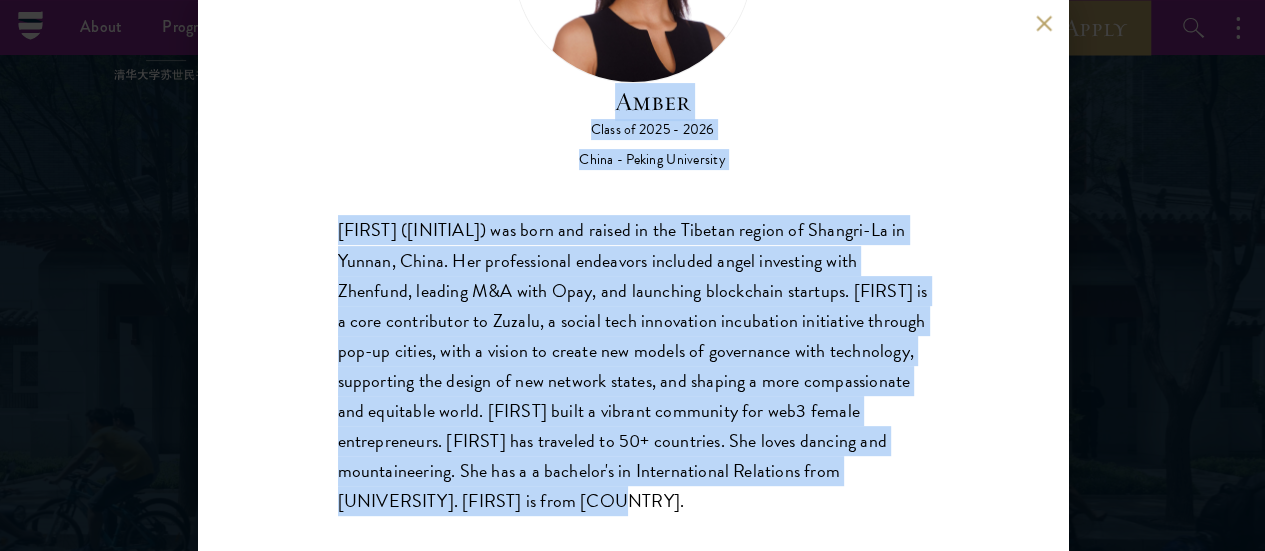 drag, startPoint x: 600, startPoint y: 41, endPoint x: 627, endPoint y: 505, distance: 464.78488 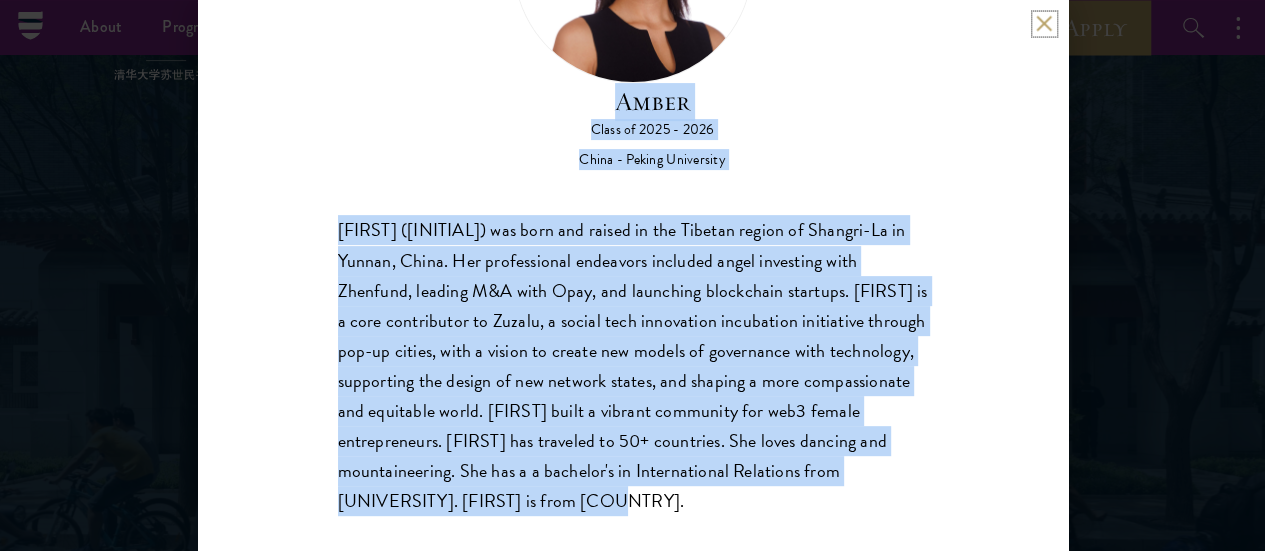 click at bounding box center (1044, 23) 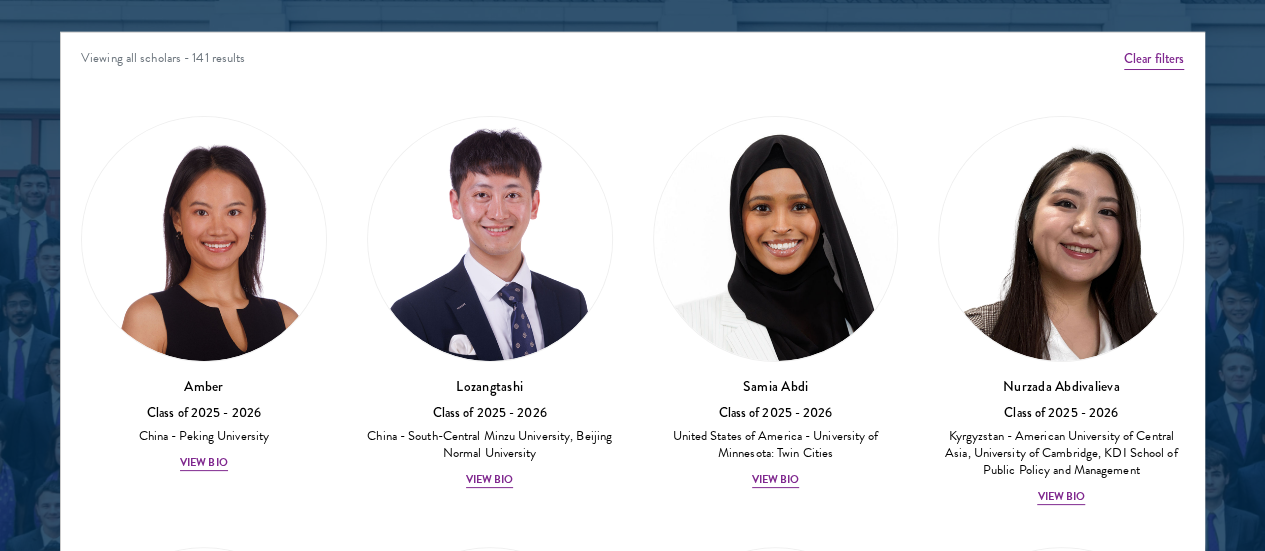 scroll, scrollTop: 2616, scrollLeft: 0, axis: vertical 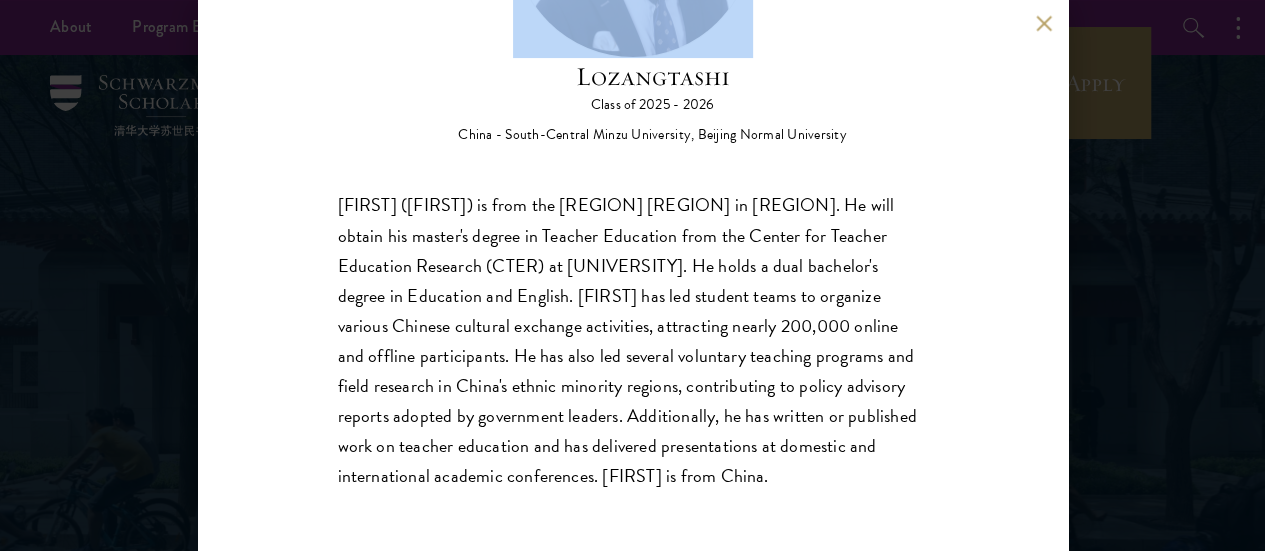 drag, startPoint x: 603, startPoint y: 128, endPoint x: 832, endPoint y: 480, distance: 419.9345 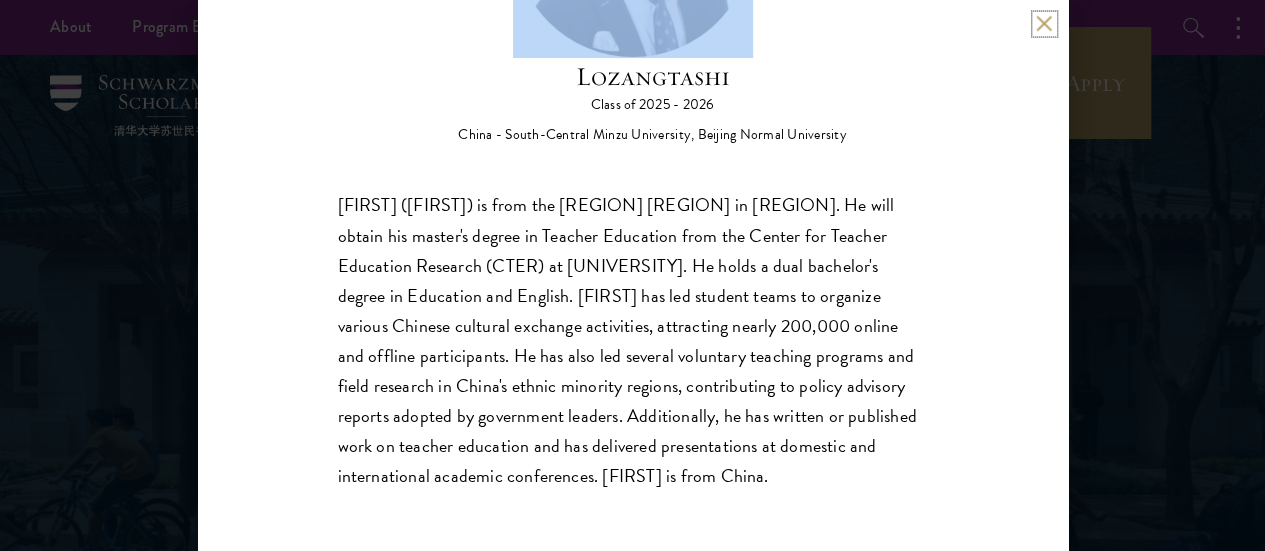 click at bounding box center [1044, 23] 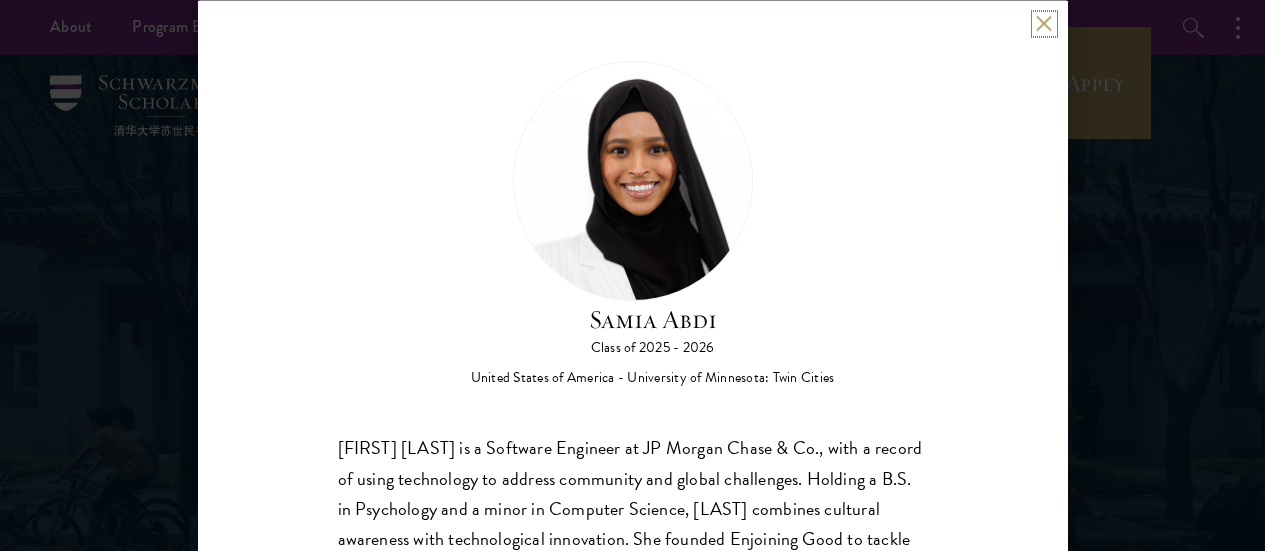 scroll, scrollTop: 0, scrollLeft: 0, axis: both 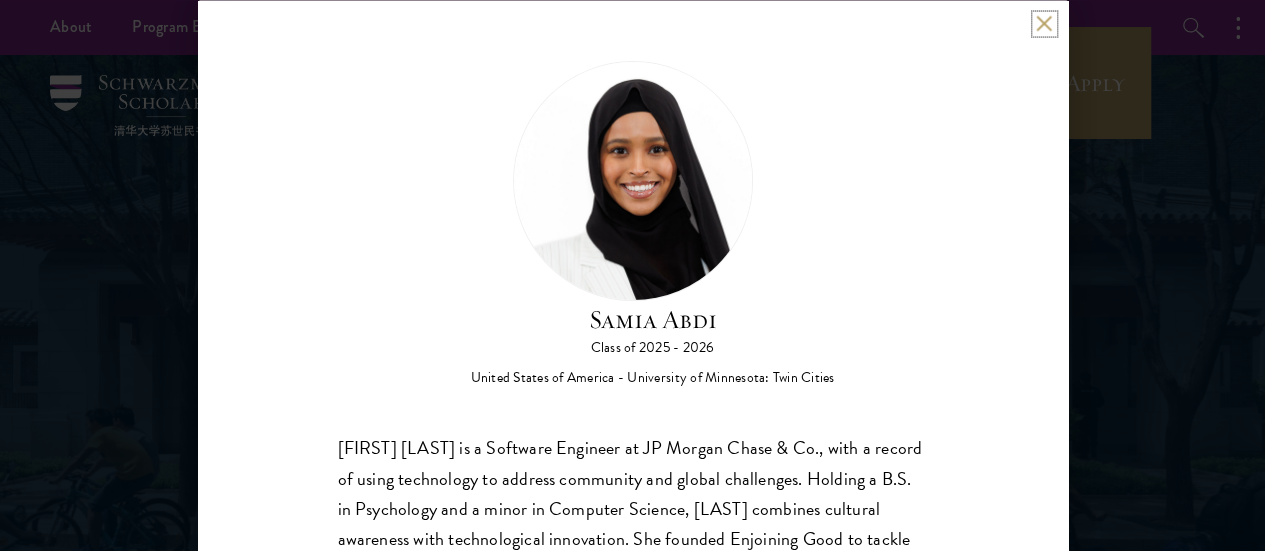 type 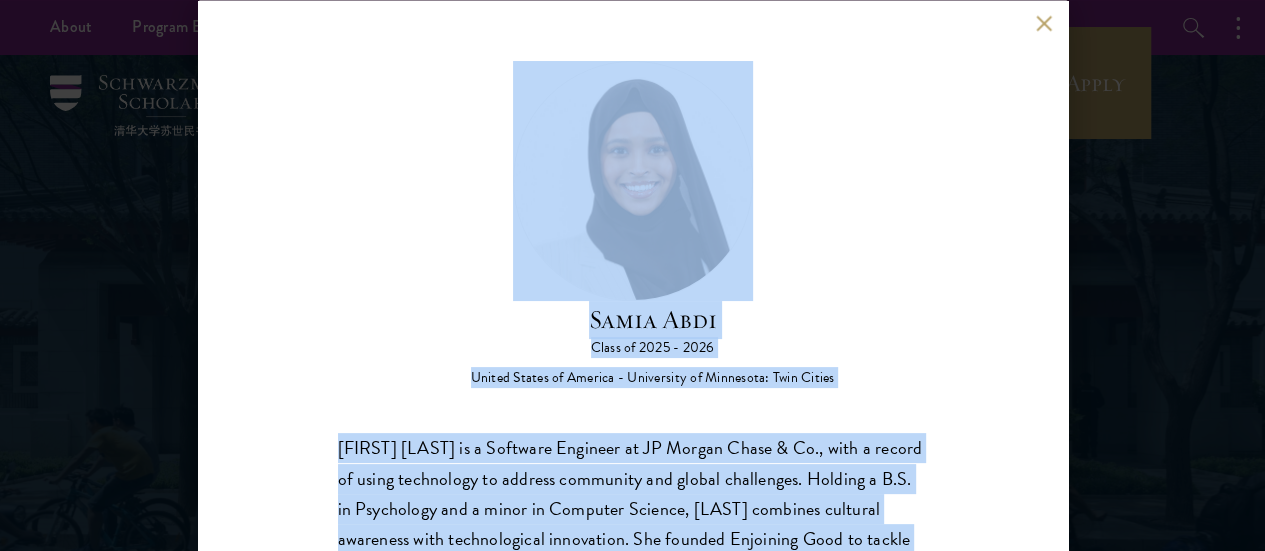 click on "[FIRST] [LAST] is a Software Engineer at JP Morgan Chase & Co., with a record of using technology to address community and global challenges. Holding a B.S. in Psychology and a minor in Computer Science, [LAST] combines cultural awareness with technological innovation. She founded Enjoining Good to tackle humanitarian issues, providing over $22,000 towards urgent aid to orphans in the Horn of Africa. As a published author, [LAST] conducted research on social challenges at the University of Minnesota. She aspires to be a global leader at the crossroads of technology and social issues. [FIRST] is from the [COUNTRY]." at bounding box center [633, 275] 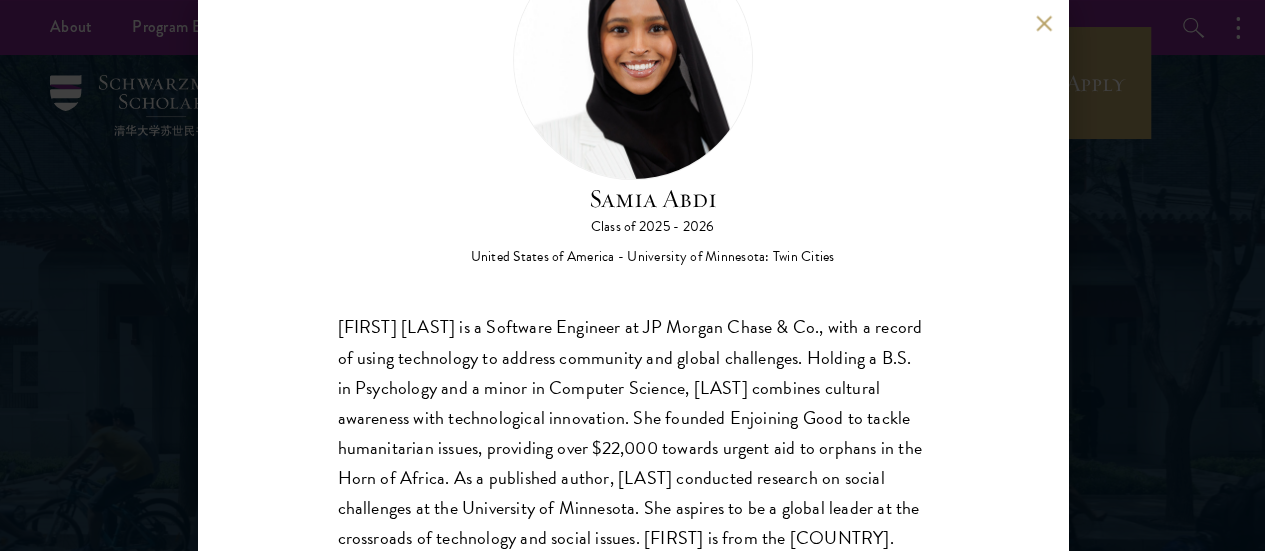 scroll, scrollTop: 150, scrollLeft: 0, axis: vertical 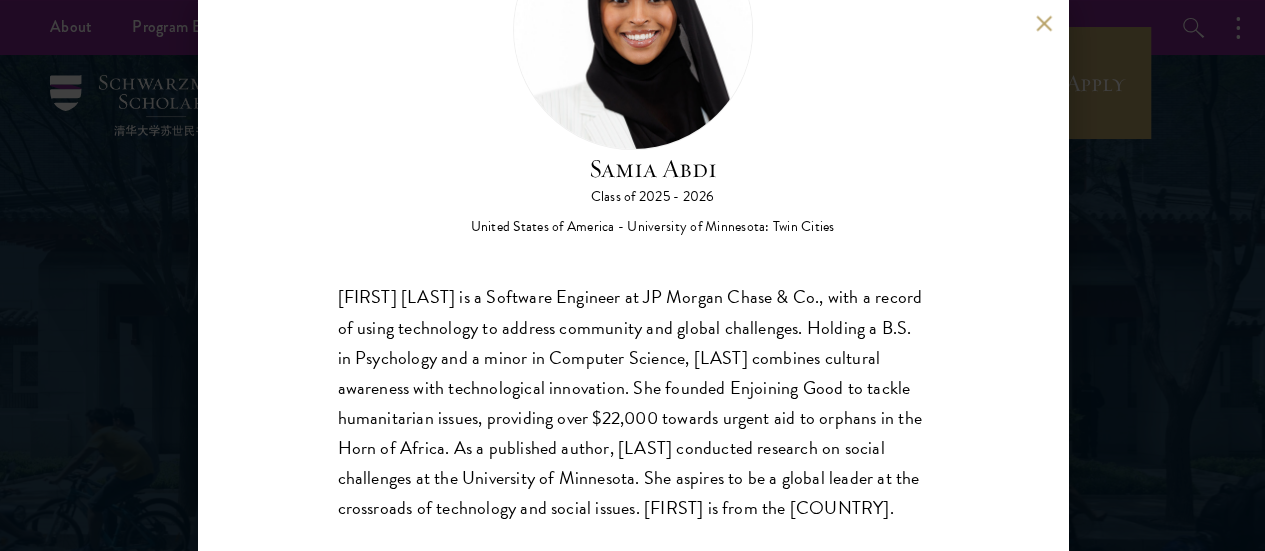 click on "[FIRST] [LAST] is a Software Engineer at JP Morgan Chase & Co., with a record of using technology to address community and global challenges. Holding a B.S. in Psychology and a minor in Computer Science, [LAST] combines cultural awareness with technological innovation. She founded Enjoining Good to tackle humanitarian issues, providing over $22,000 towards urgent aid to orphans in the Horn of Africa. As a published author, [LAST] conducted research on social challenges at the University of Minnesota. She aspires to be a global leader at the crossroads of technology and social issues. [FIRST] is from the [COUNTRY]." at bounding box center (633, 275) 